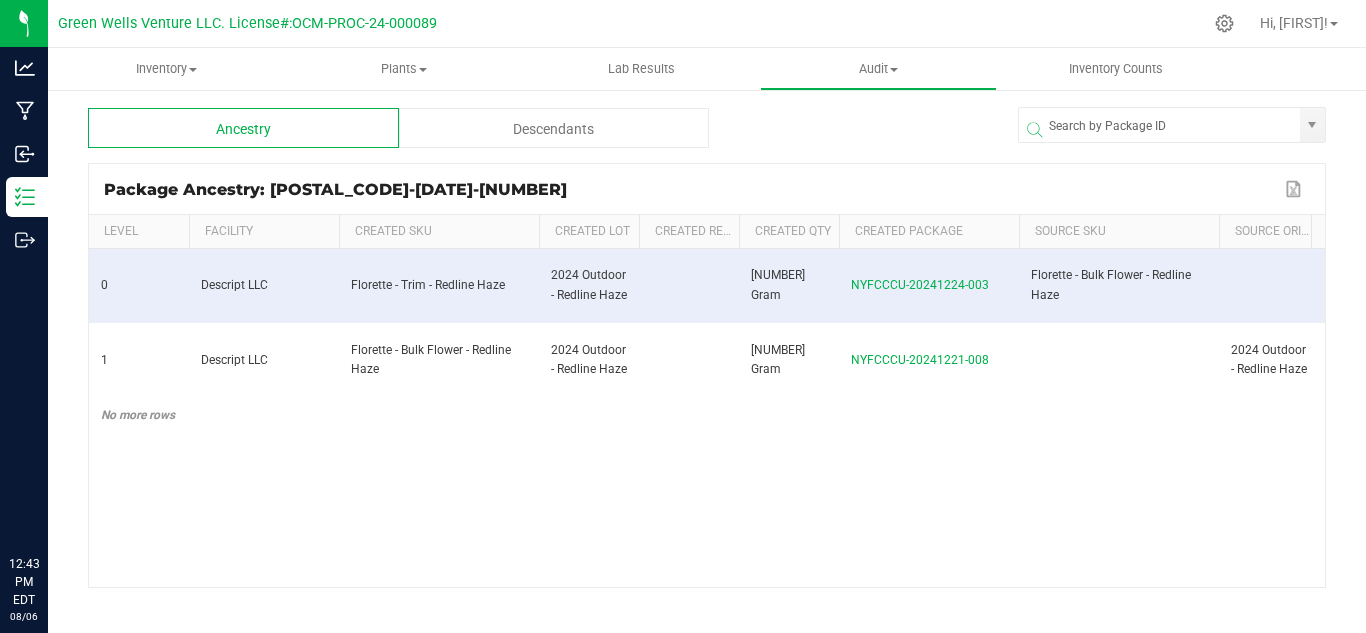 scroll, scrollTop: 0, scrollLeft: 0, axis: both 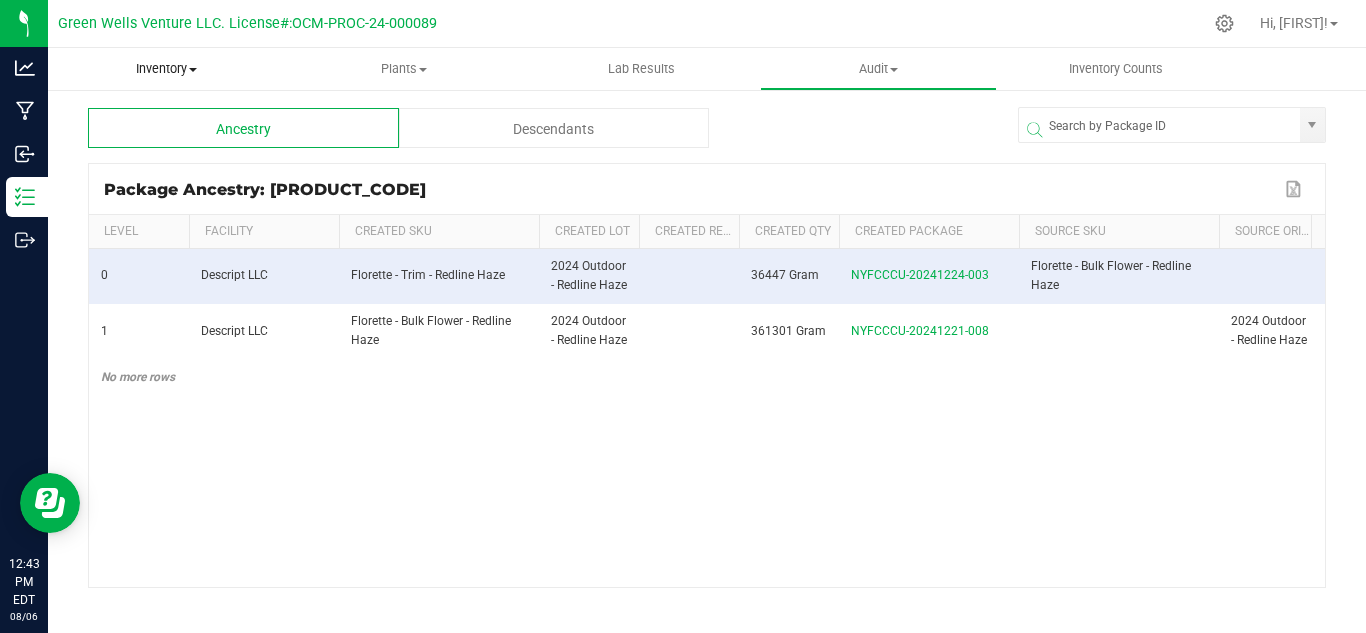 click on "Inventory" at bounding box center (166, 69) 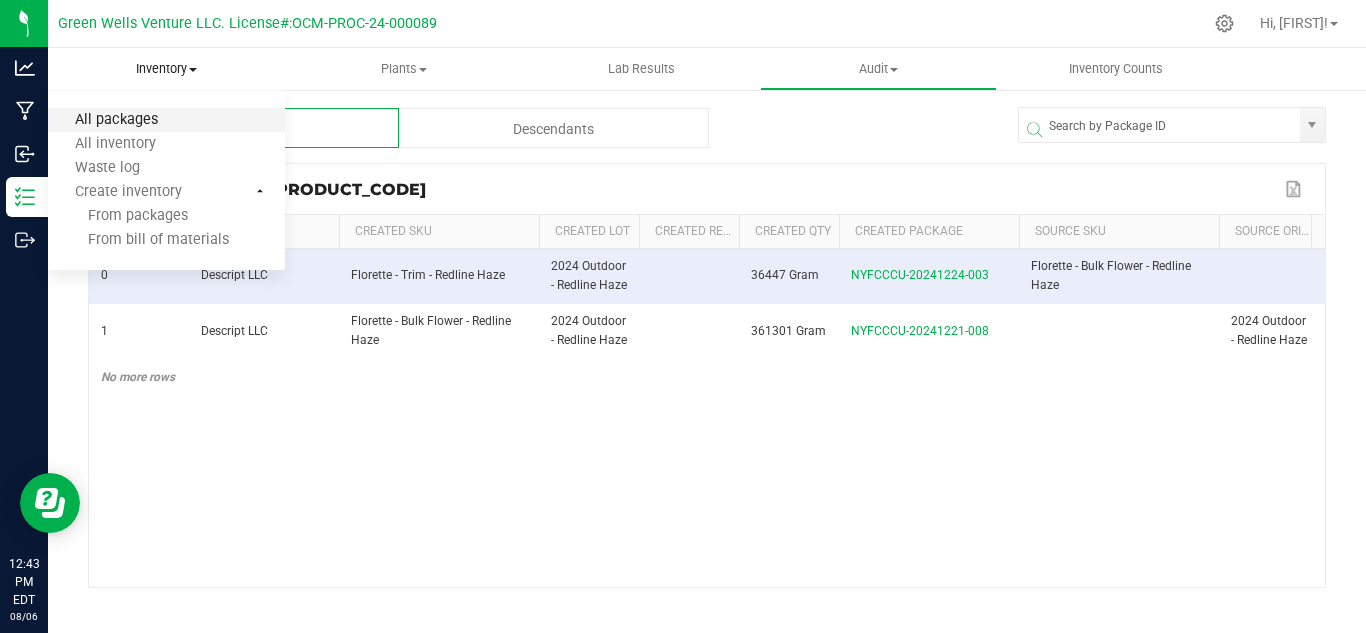 click on "All packages" at bounding box center (116, 120) 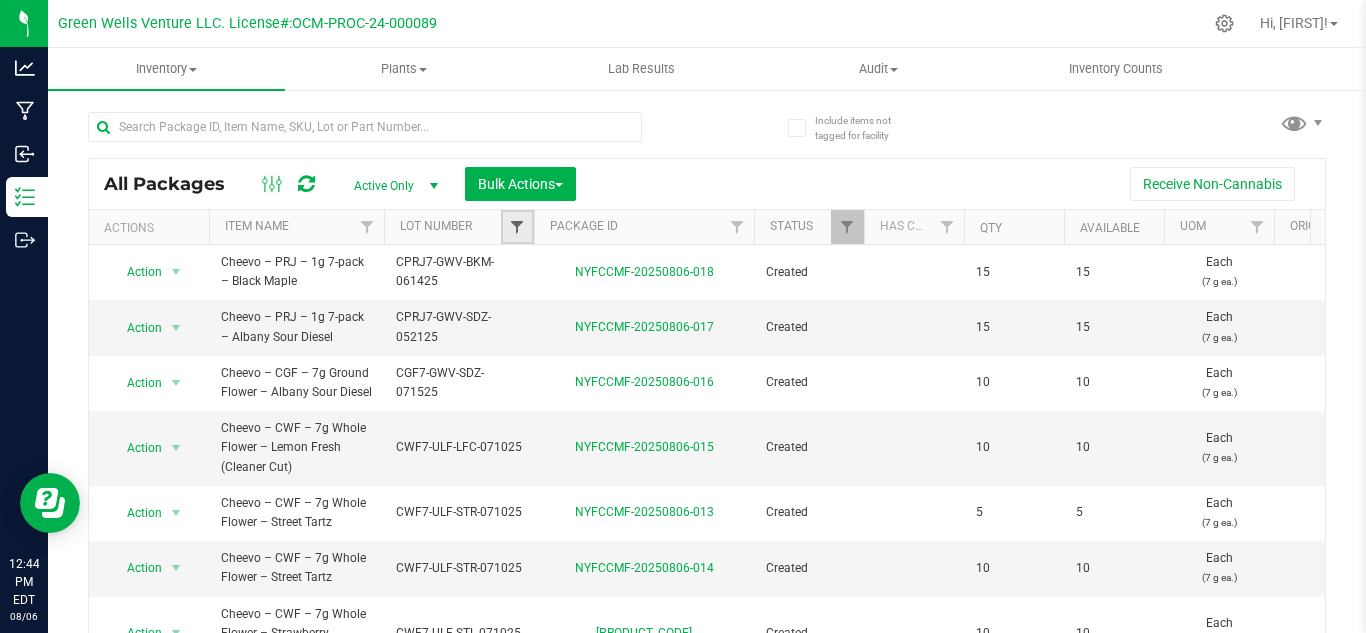 click at bounding box center [517, 227] 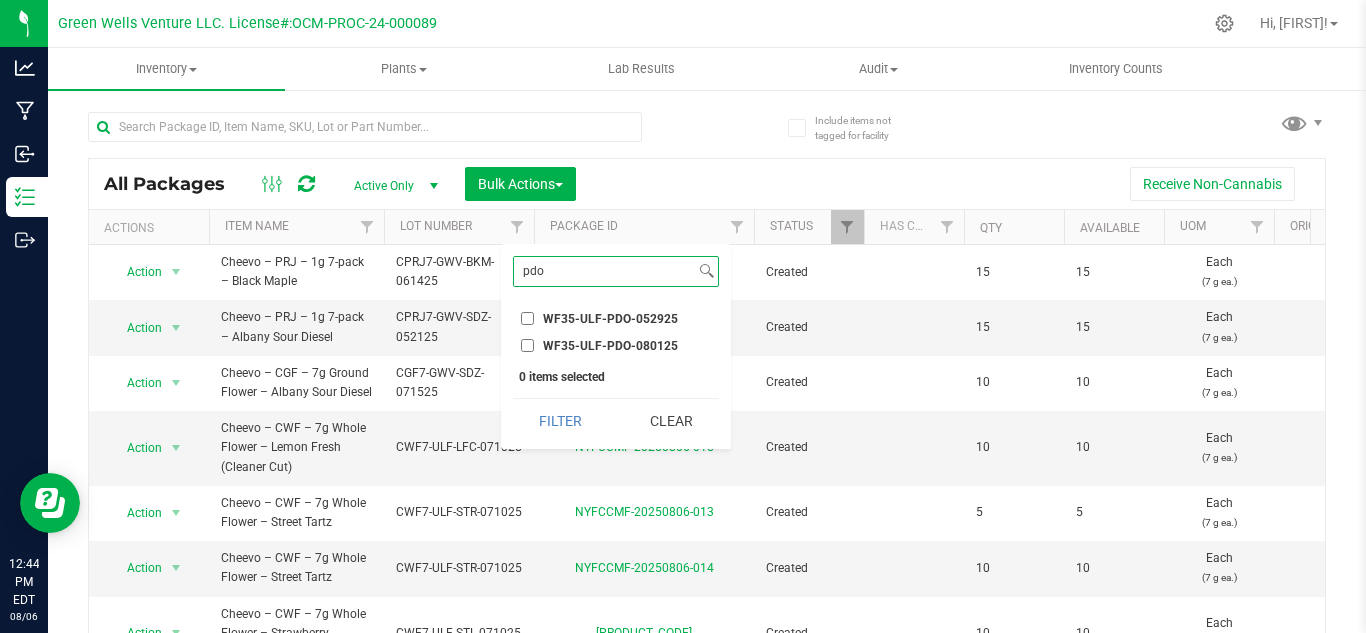 type on "pdo" 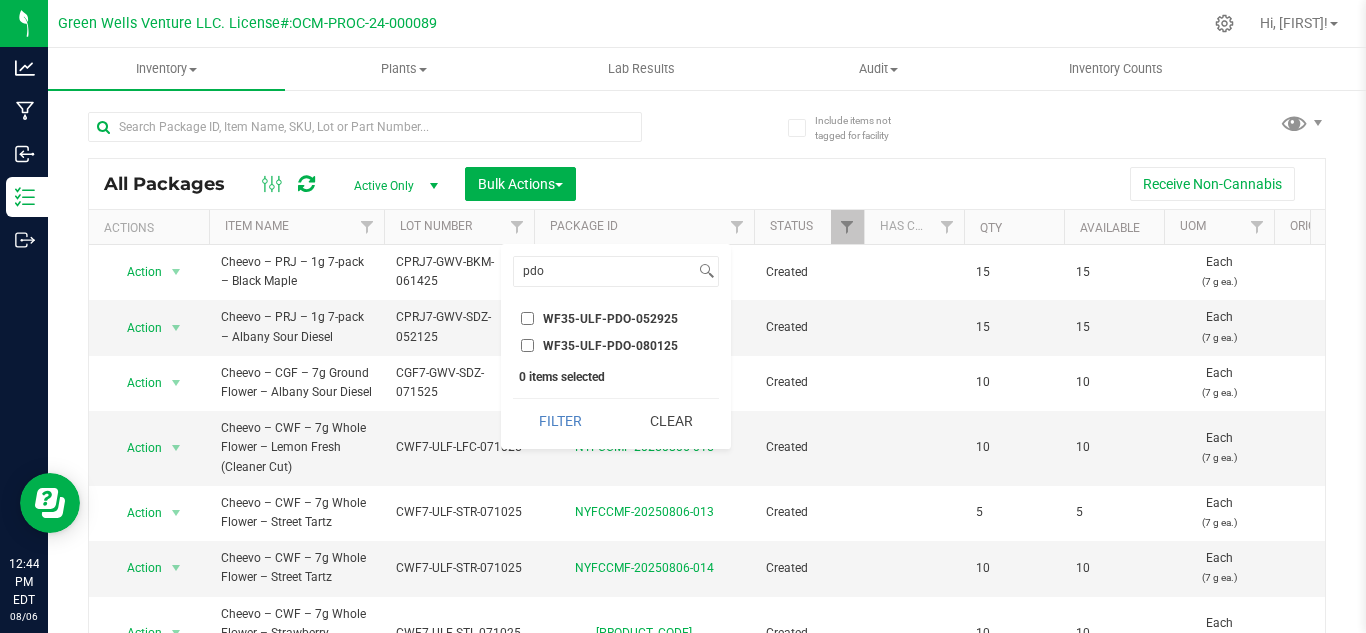 click on "WF35-ULF-PDO-080125" at bounding box center [527, 345] 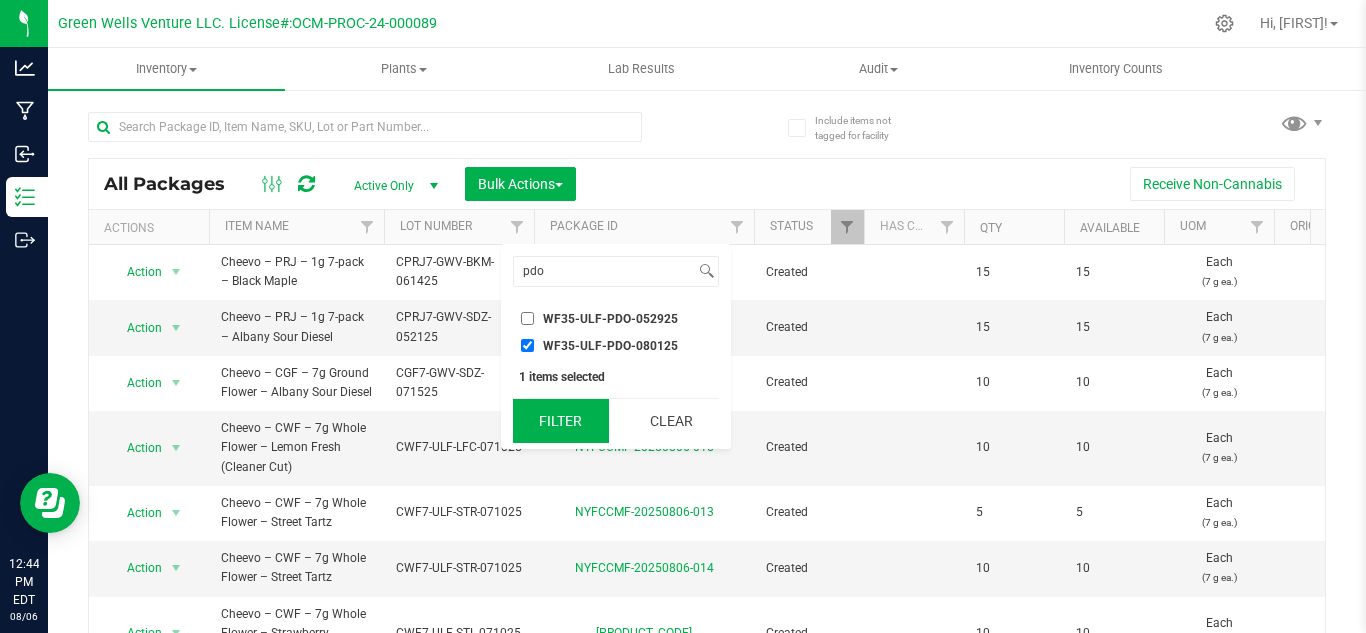 click on "Filter" at bounding box center (561, 421) 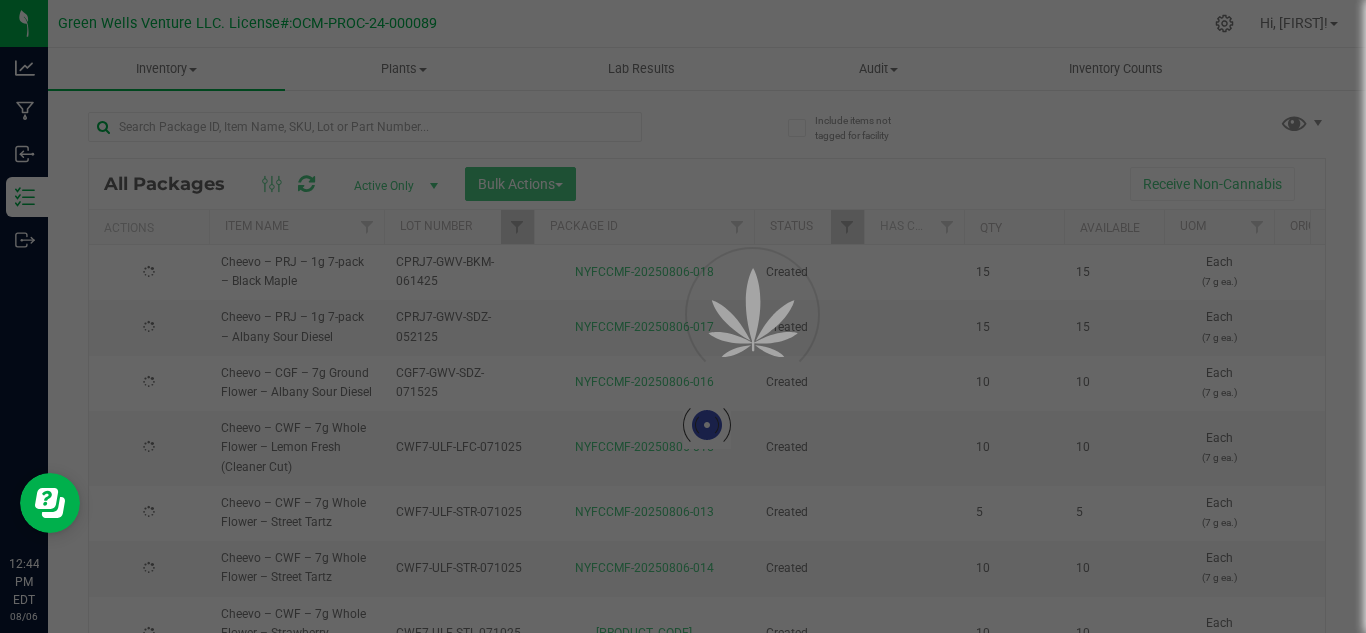 type on "2025-07-16" 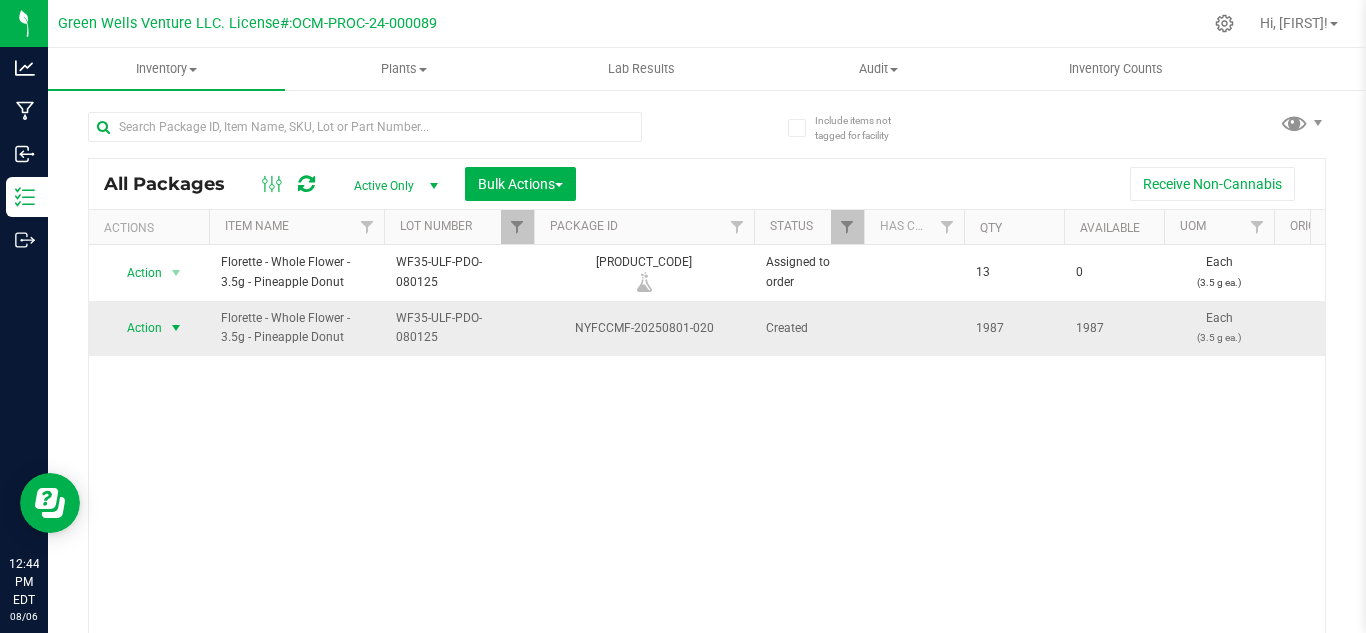click on "Action" at bounding box center (136, 328) 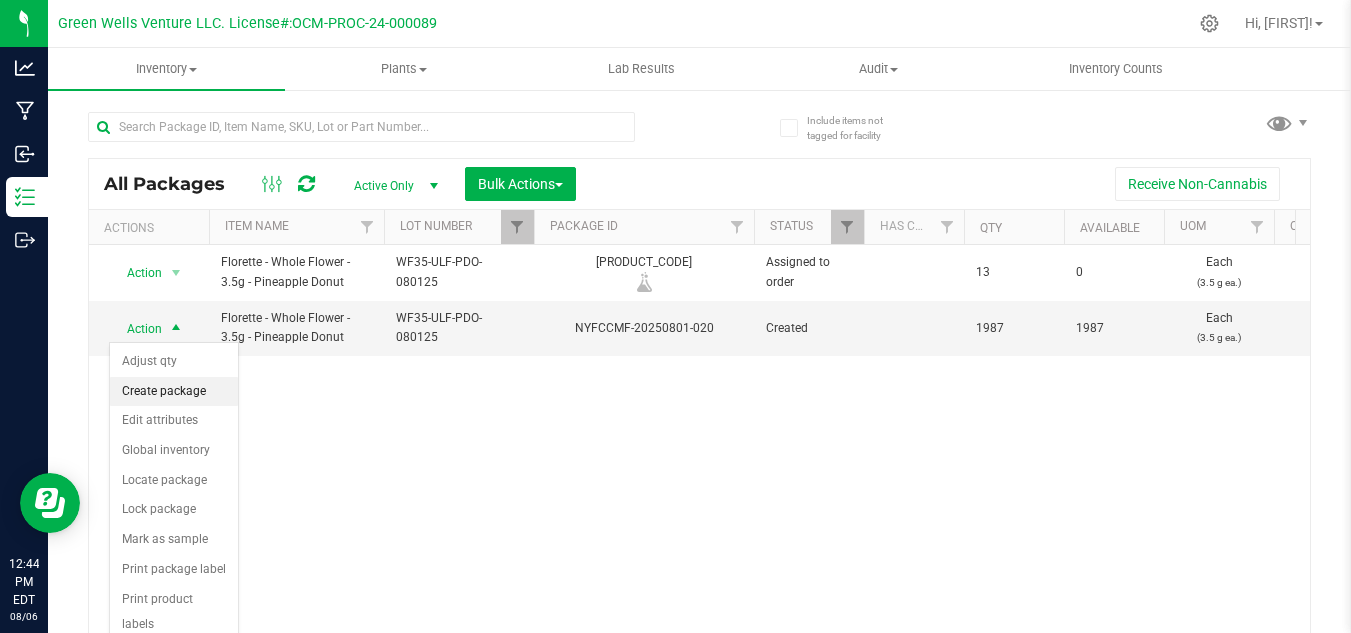click on "Create package" at bounding box center [174, 392] 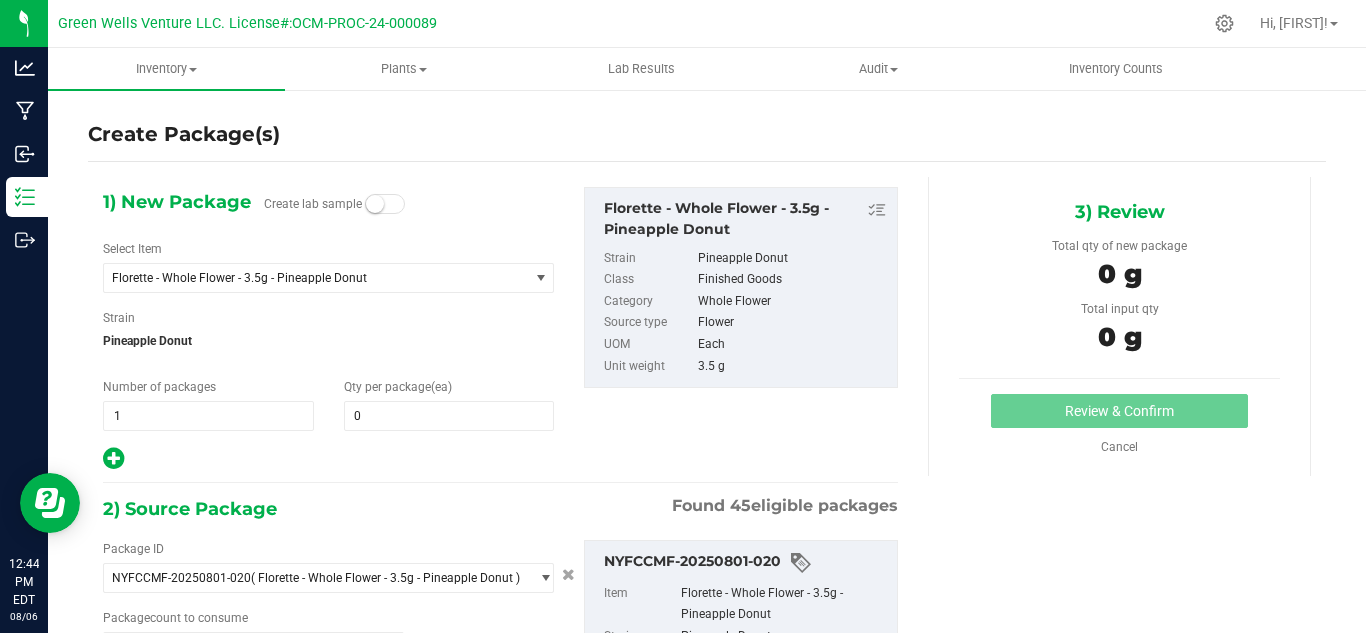 type on "0 ea" 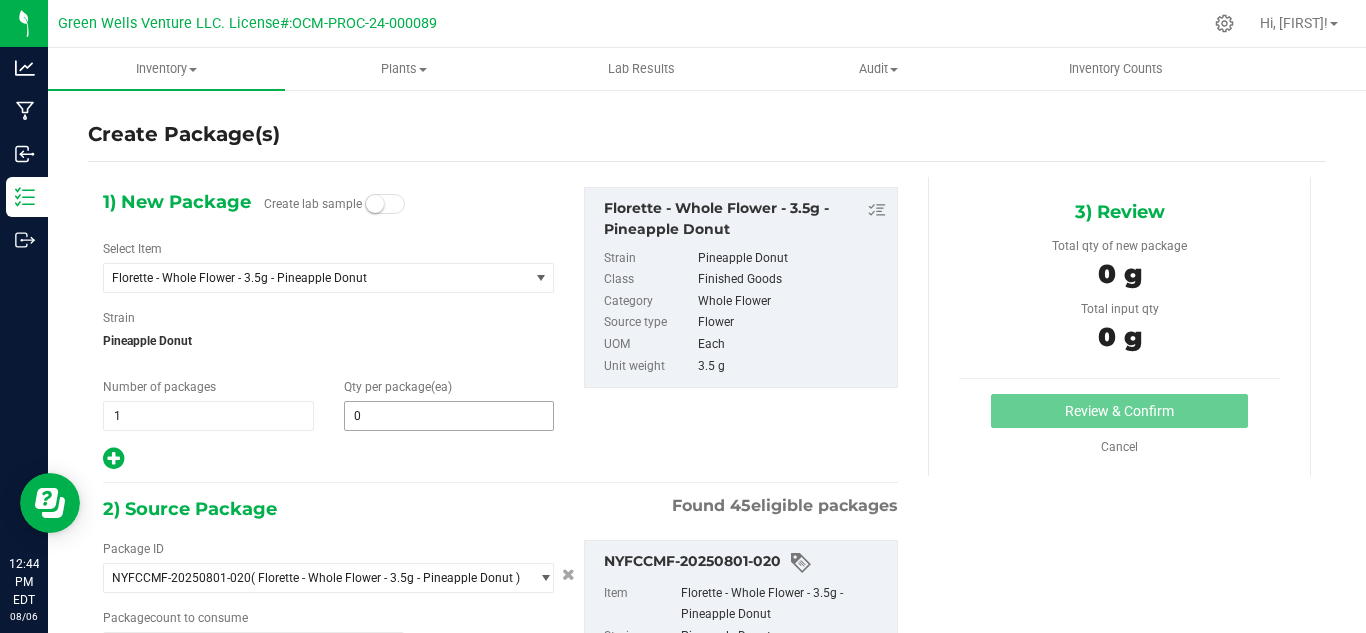 click on "0 0" at bounding box center [449, 416] 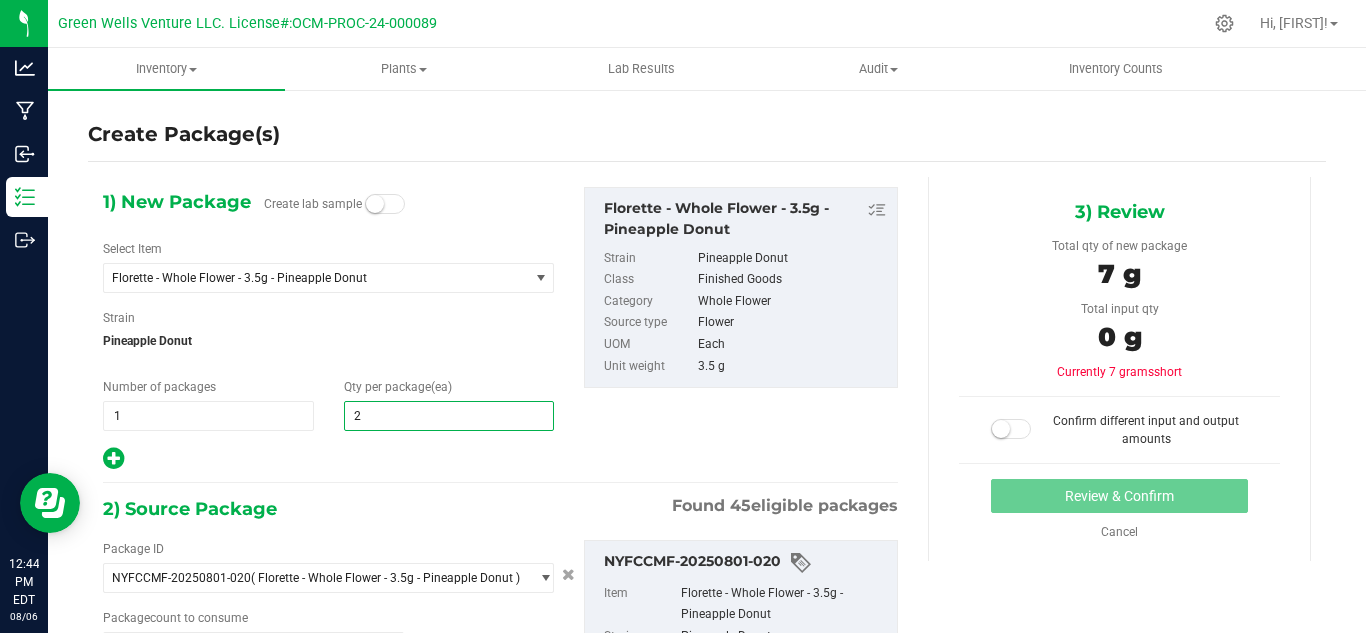 type on "28" 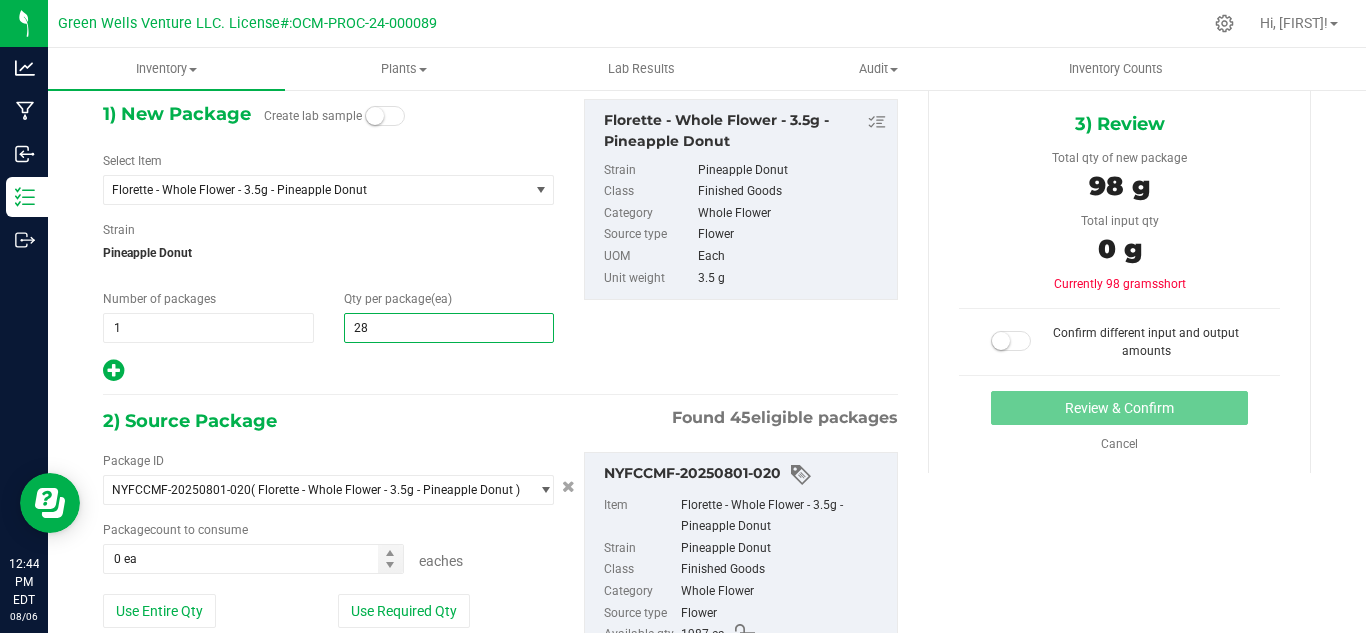 scroll, scrollTop: 200, scrollLeft: 0, axis: vertical 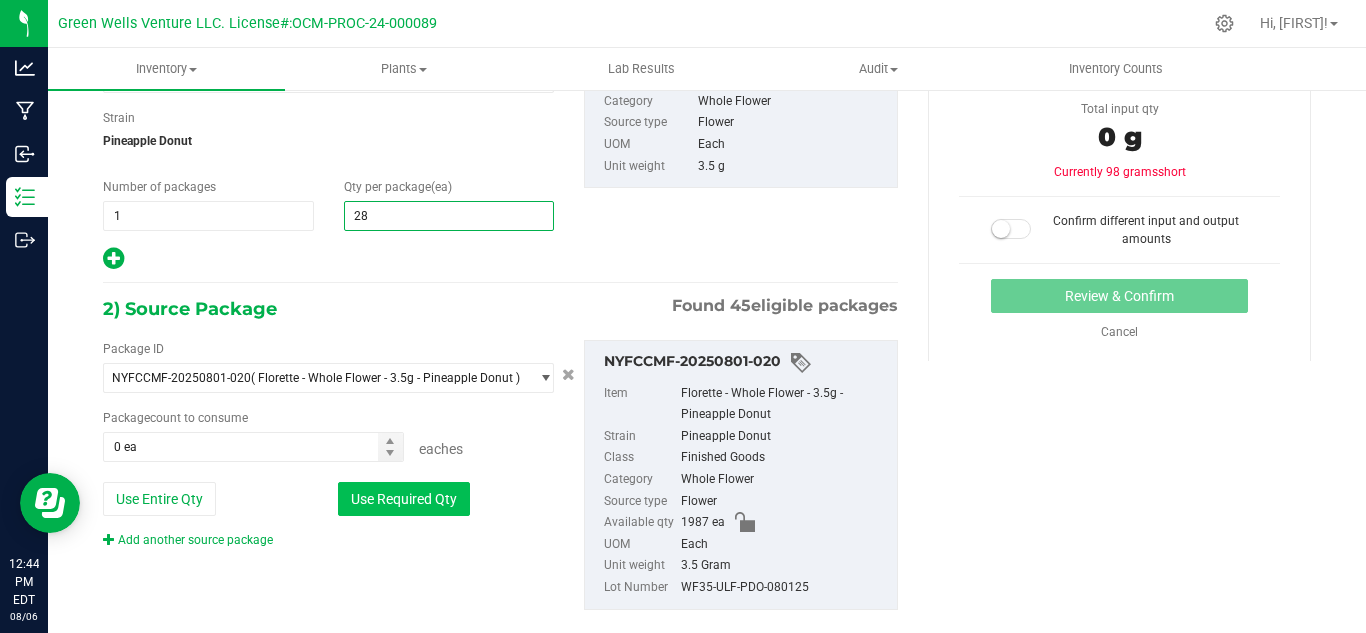 type on "28" 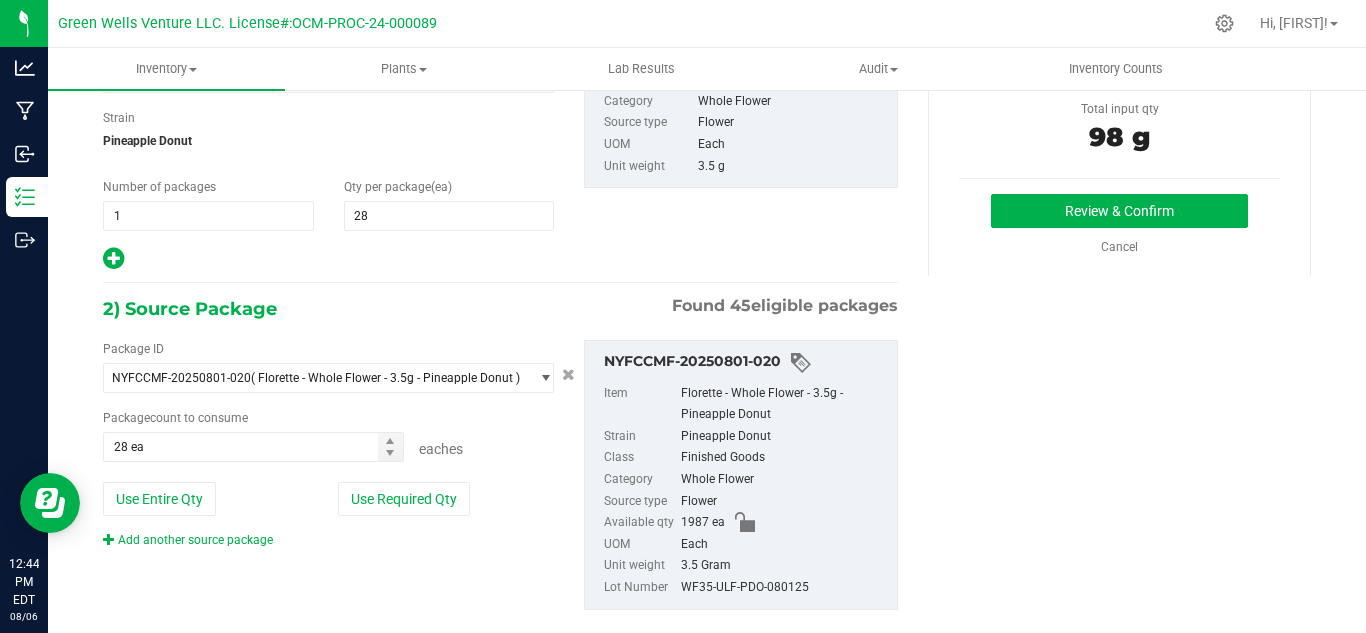 scroll, scrollTop: 0, scrollLeft: 0, axis: both 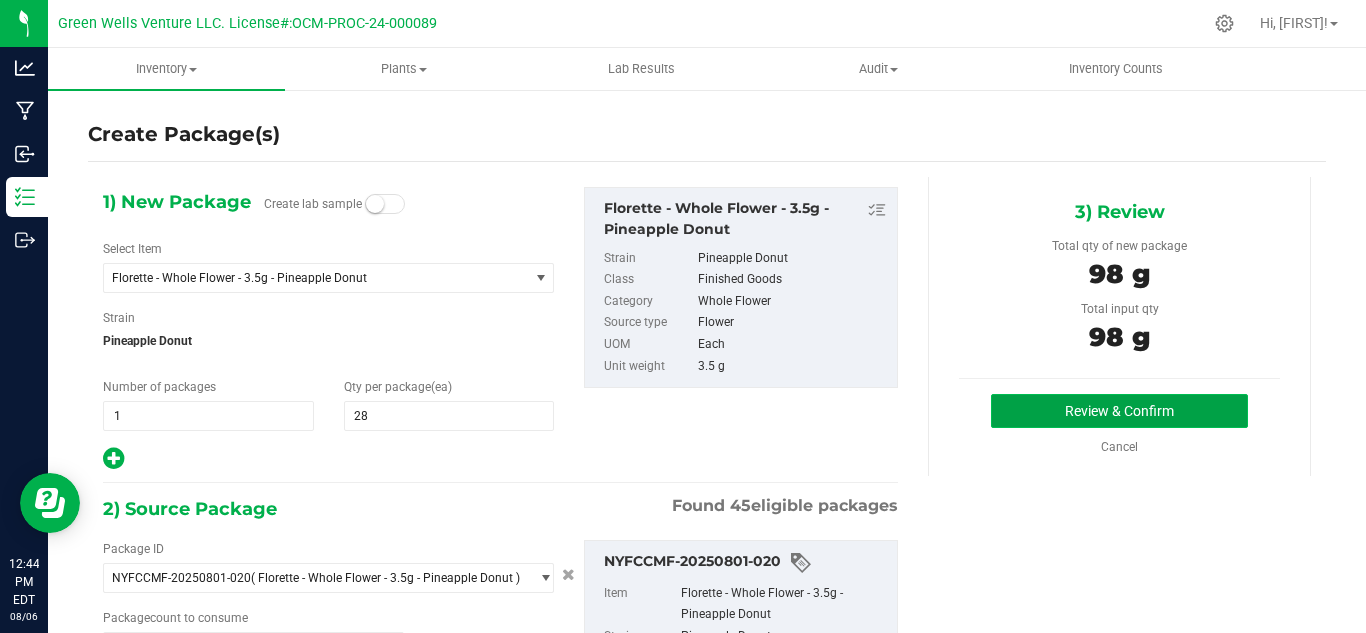 click on "Review & Confirm" at bounding box center (1119, 411) 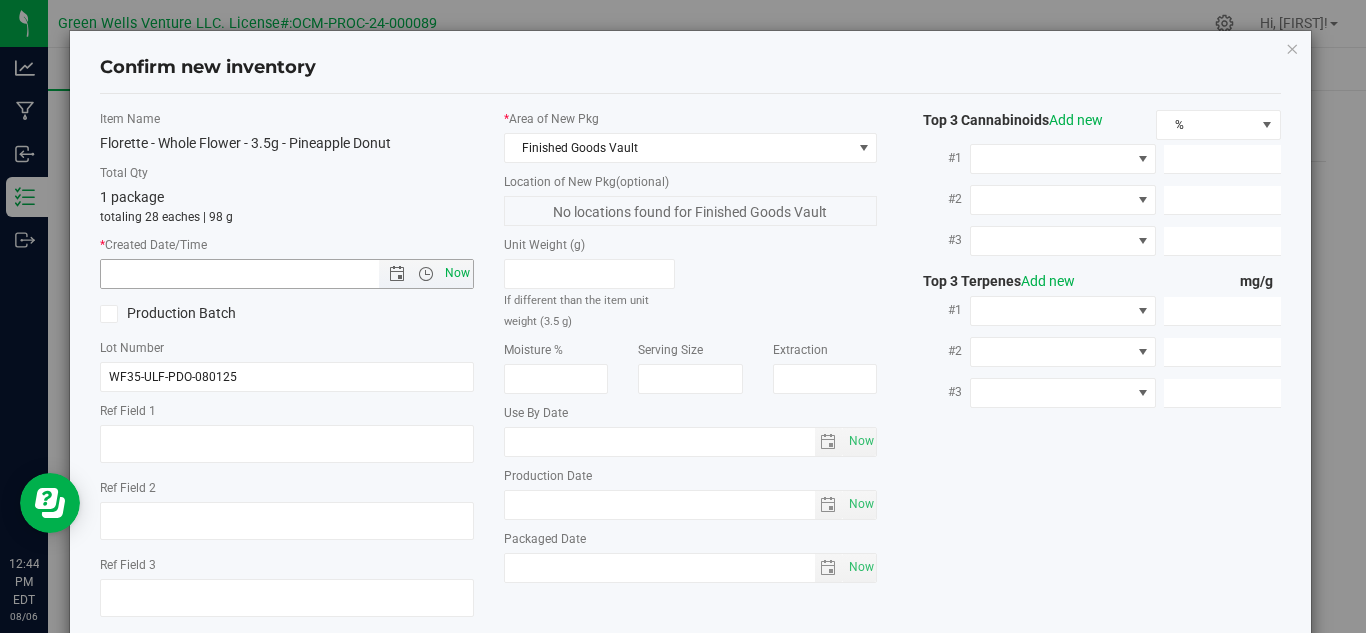 click on "Now" at bounding box center (457, 273) 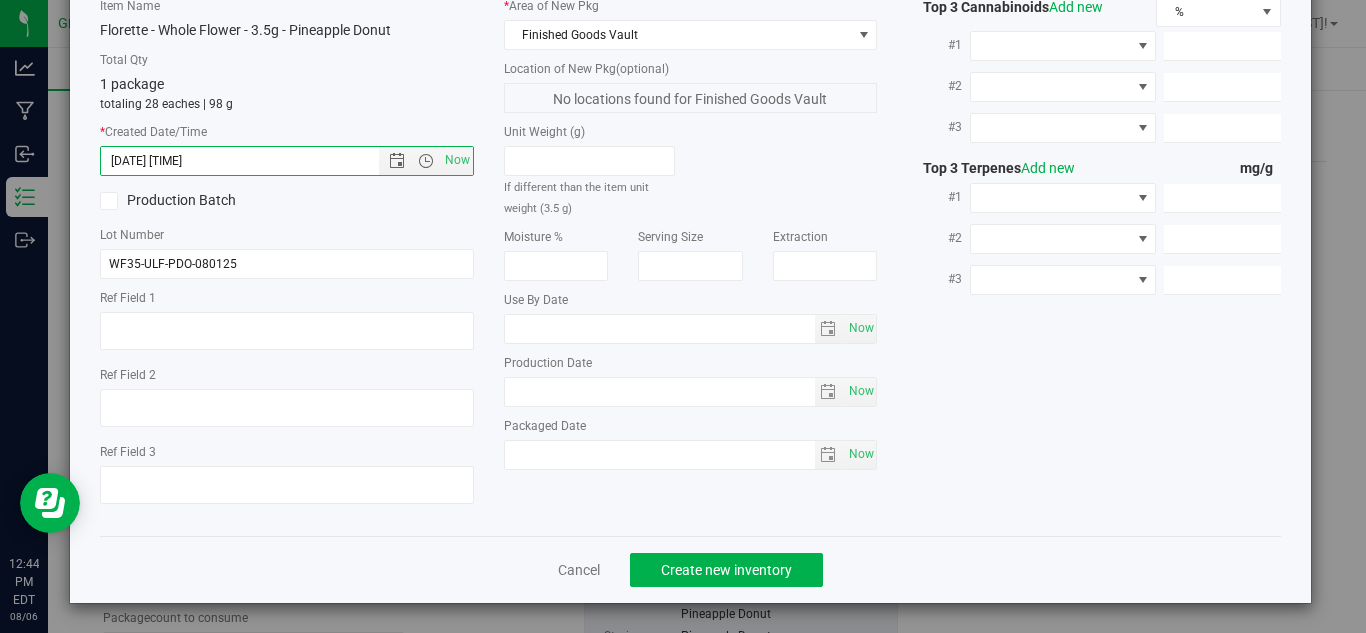 scroll, scrollTop: 114, scrollLeft: 0, axis: vertical 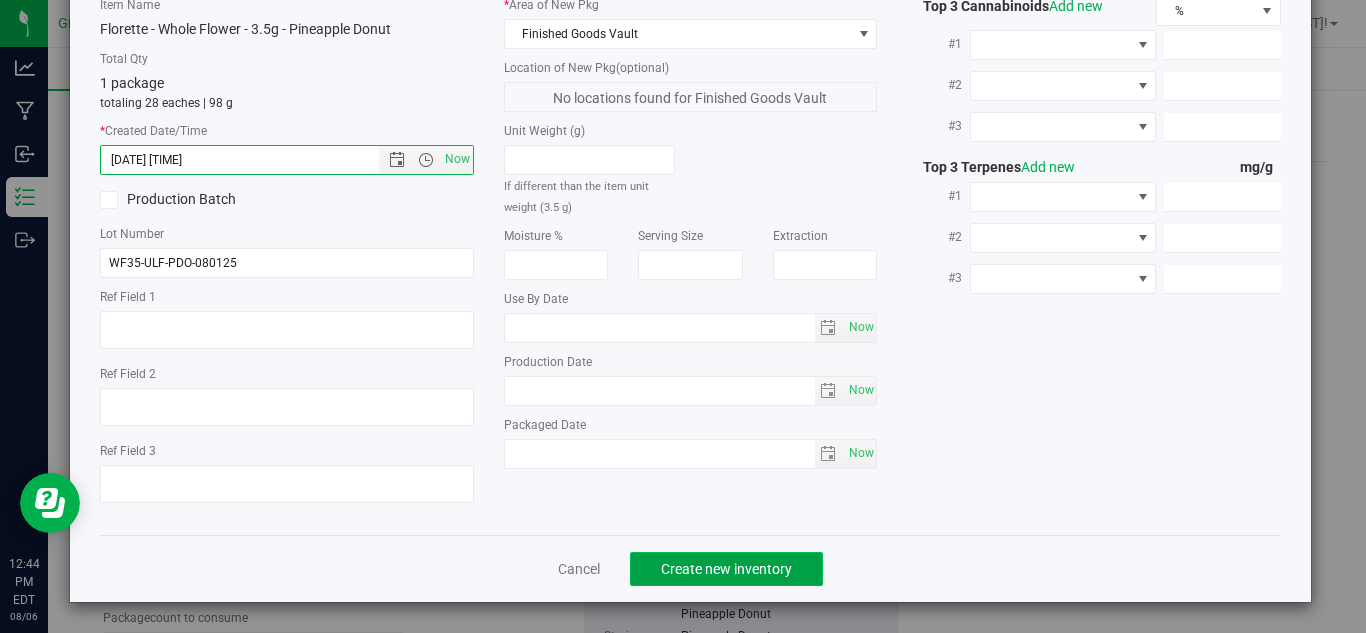 click on "Create new inventory" 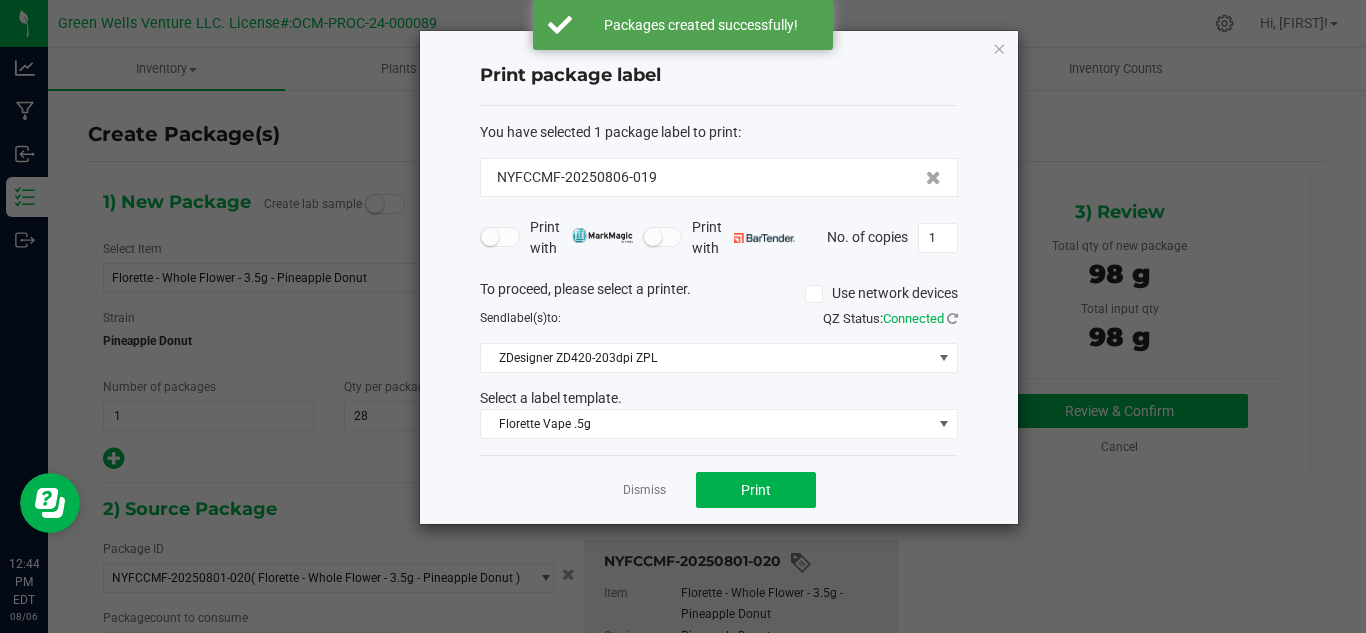 drag, startPoint x: 677, startPoint y: 157, endPoint x: 477, endPoint y: 190, distance: 202.70422 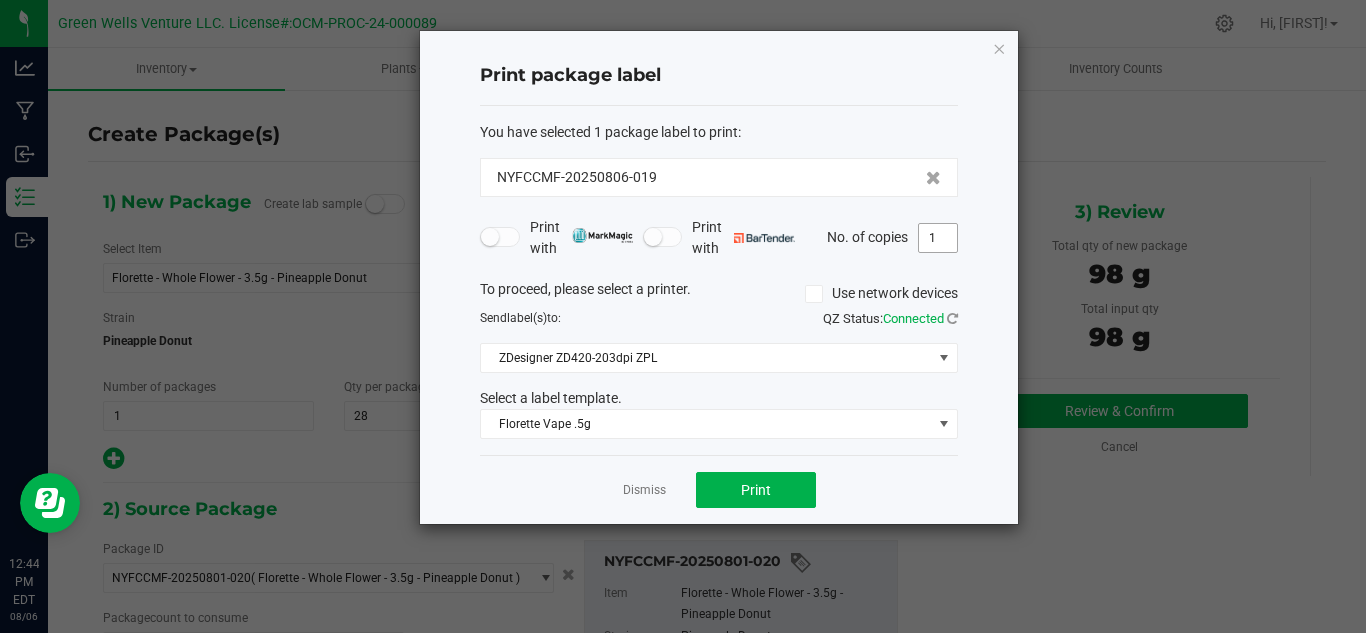 click on "1" at bounding box center [938, 238] 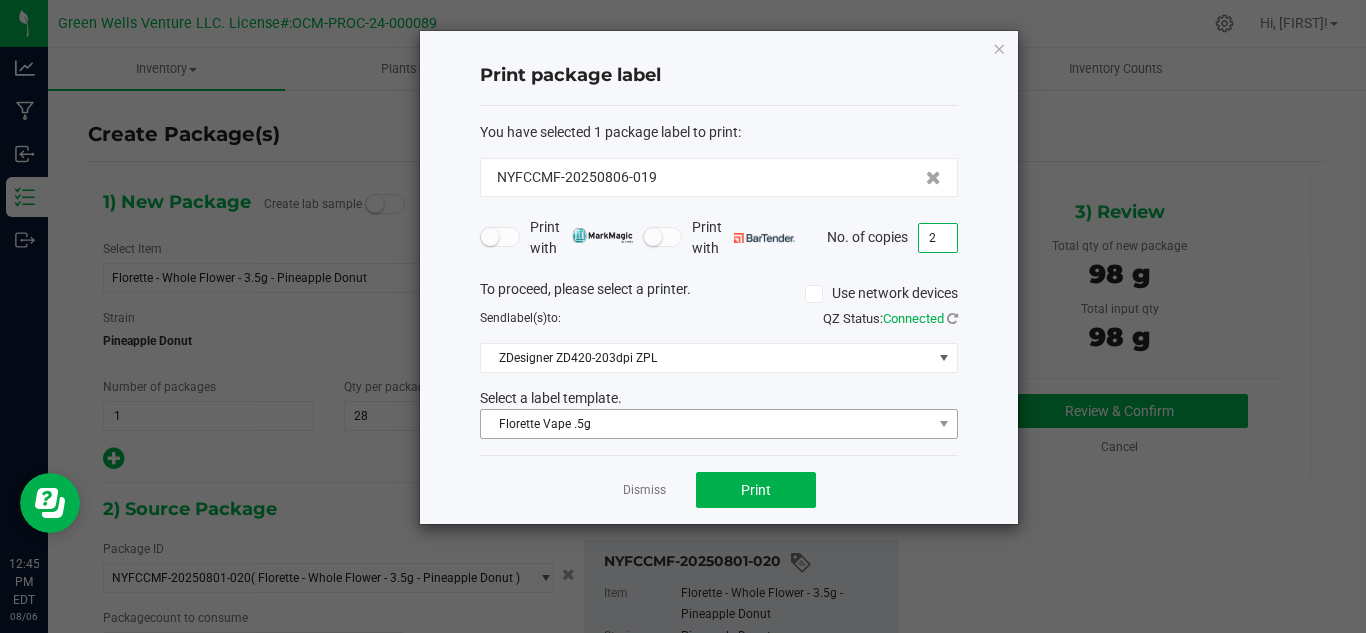 type on "2" 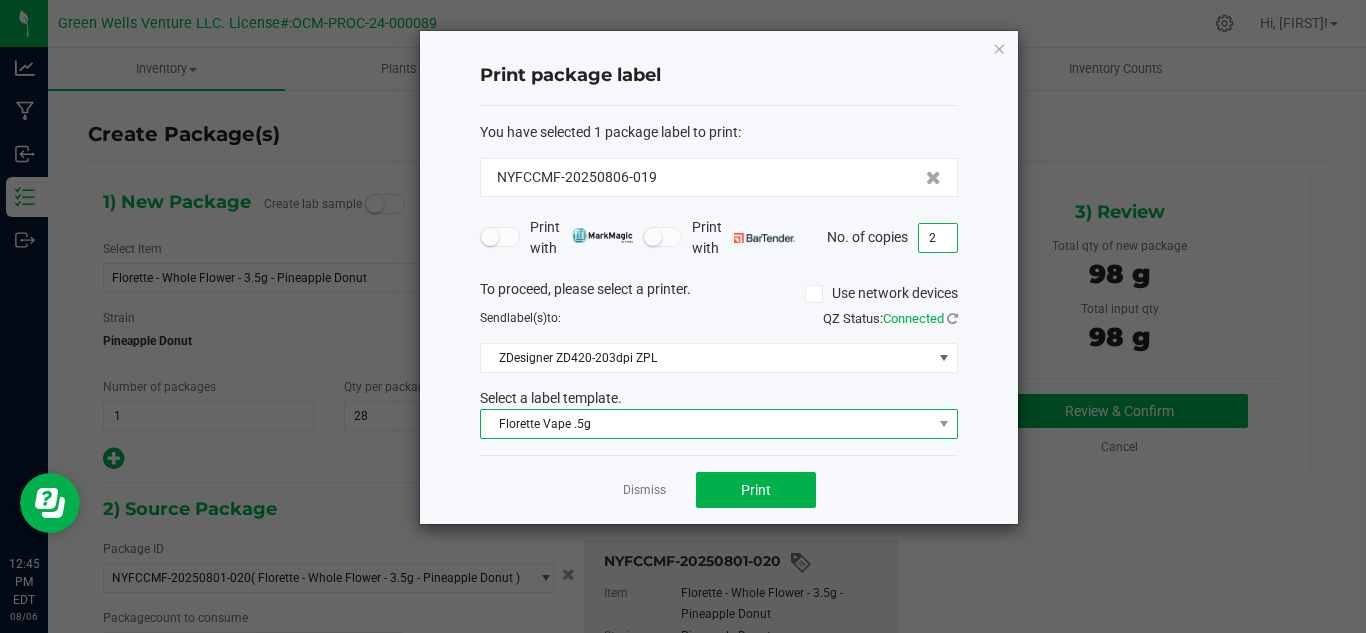 click on "Florette Vape .5g" at bounding box center [706, 424] 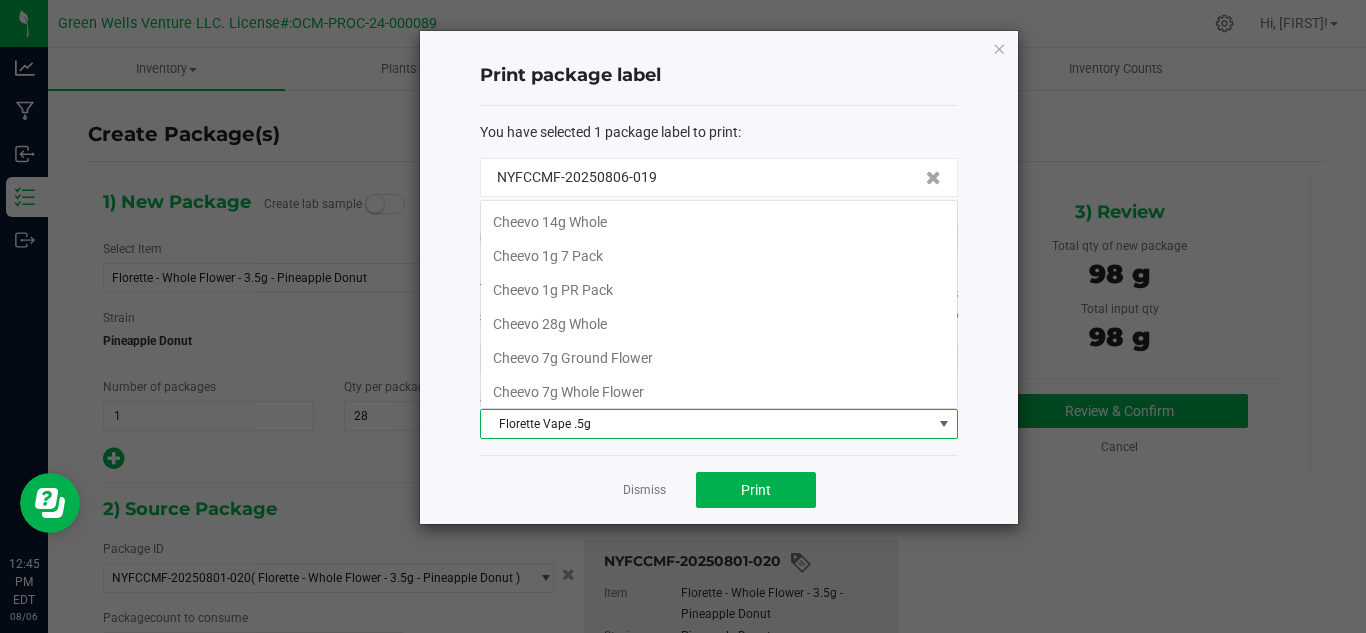scroll, scrollTop: 99970, scrollLeft: 99522, axis: both 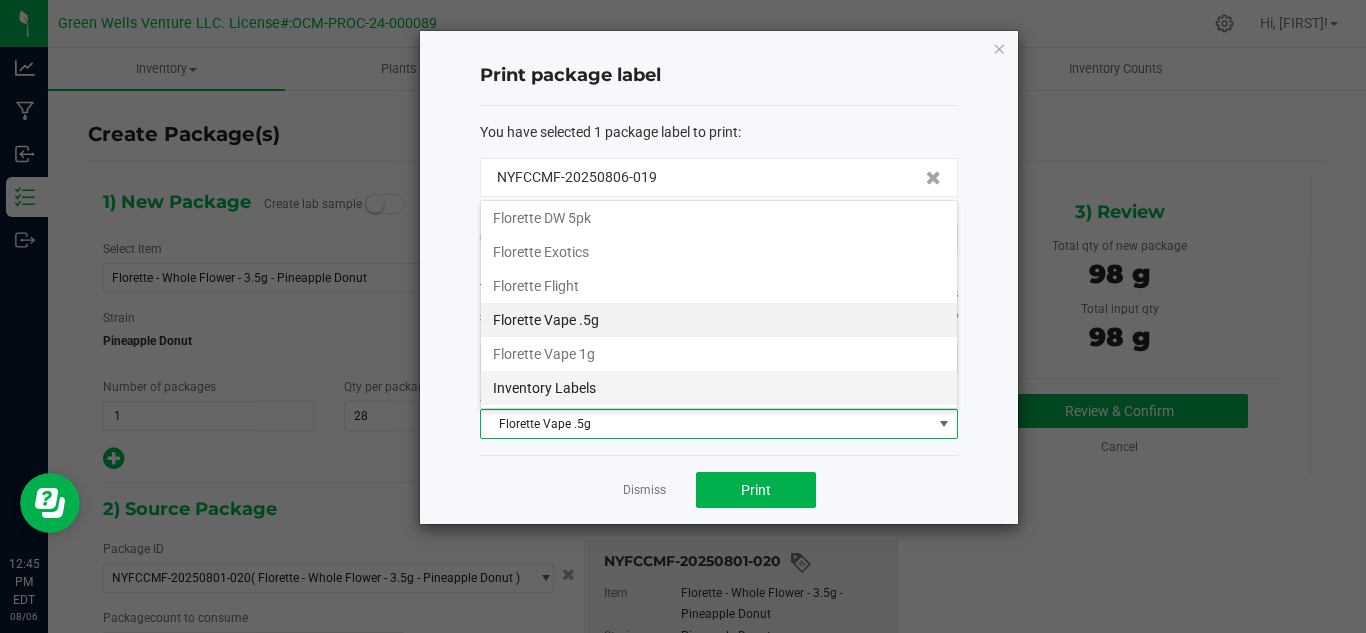 click on "Inventory Labels" at bounding box center (719, 388) 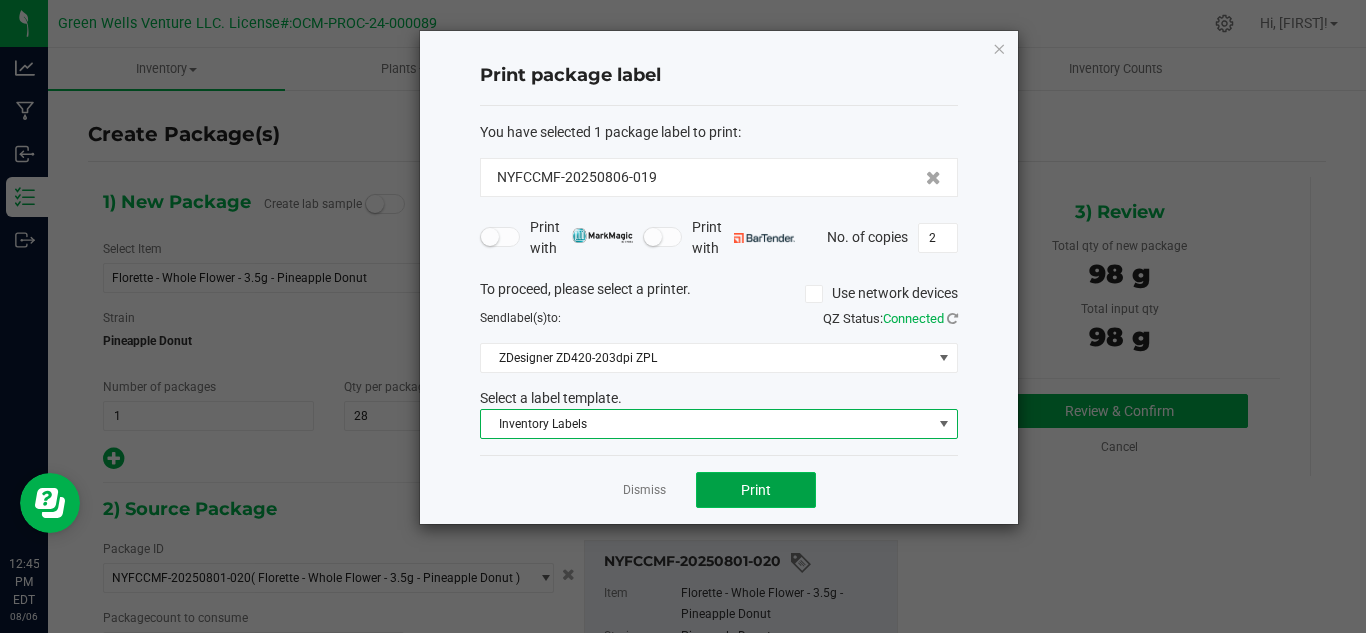 click on "Print" 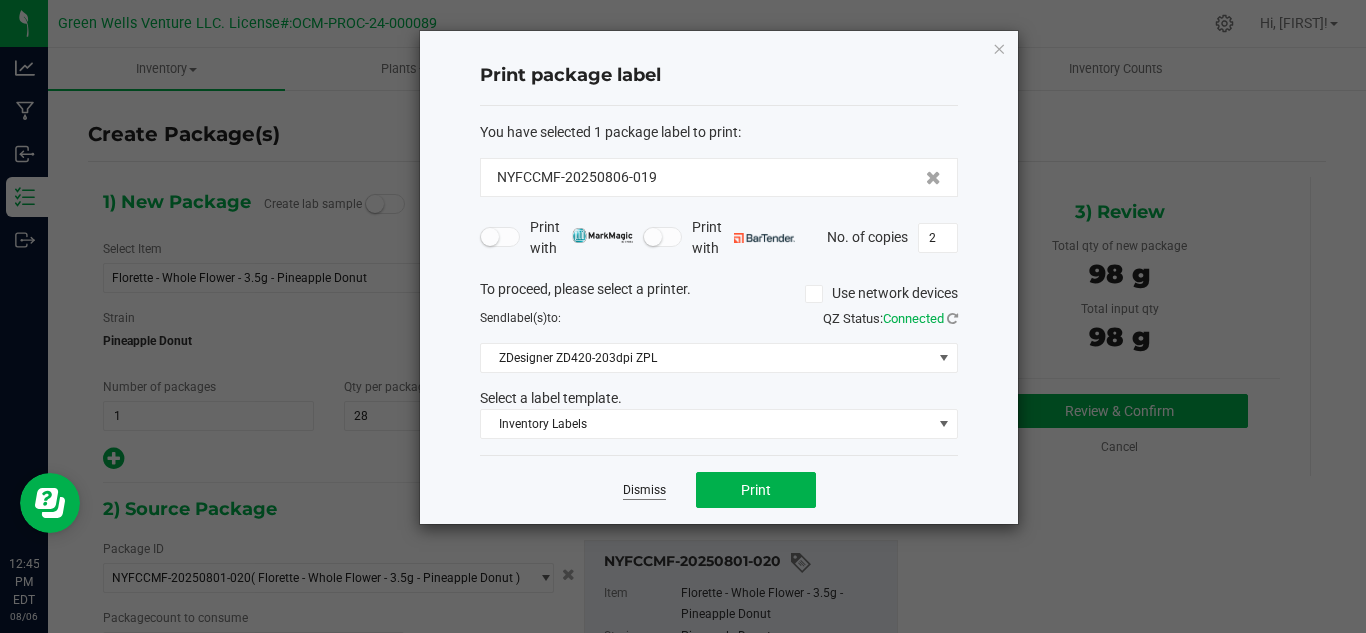 click on "Dismiss" 